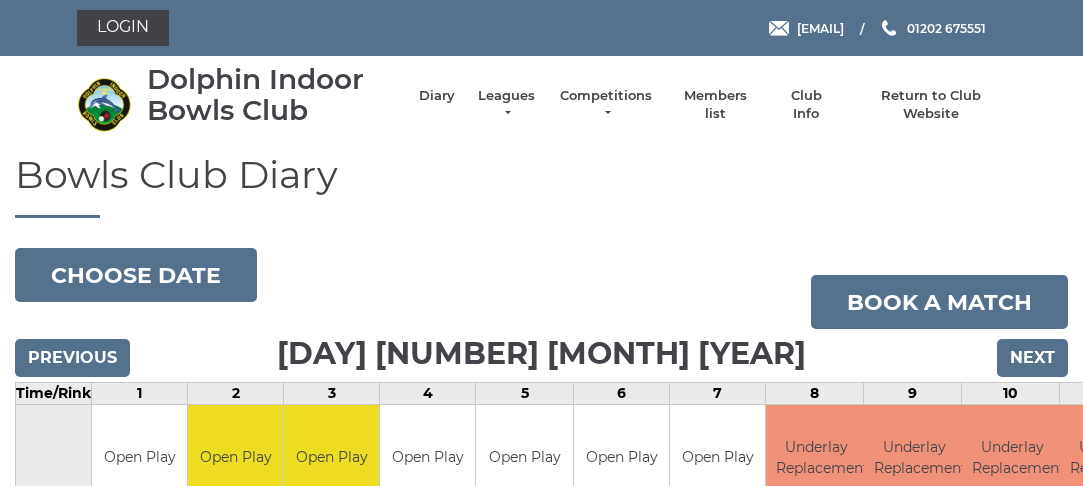 scroll, scrollTop: 0, scrollLeft: 0, axis: both 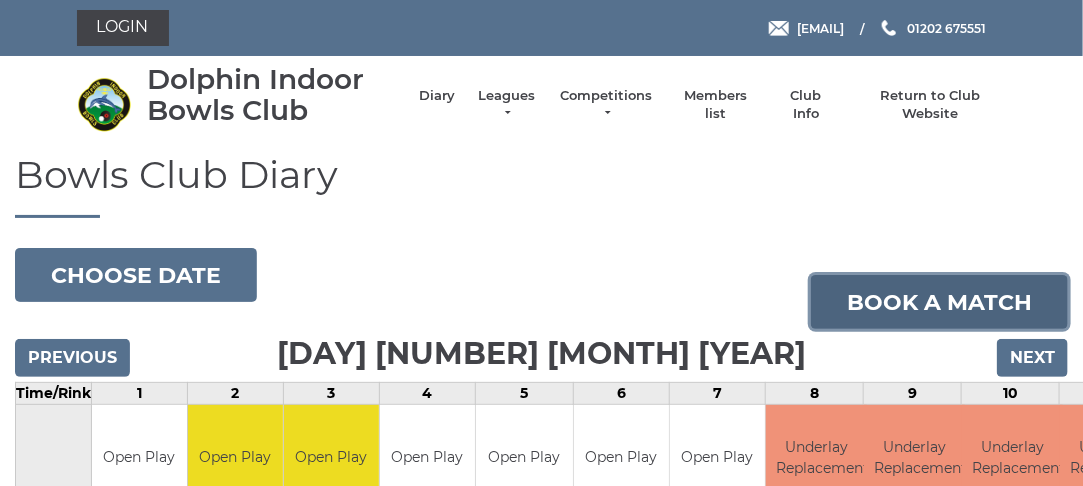 click on "Book a match" at bounding box center (939, 302) 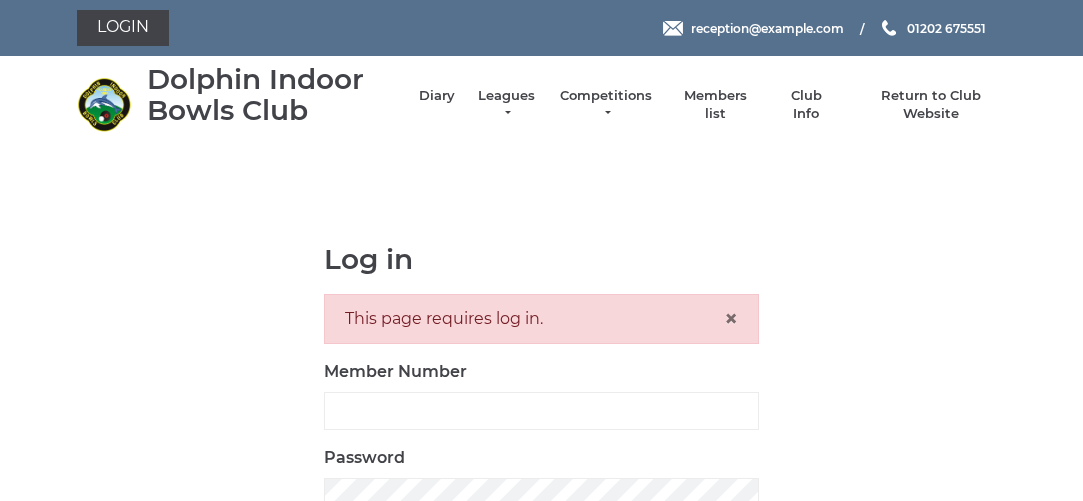 scroll, scrollTop: 0, scrollLeft: 0, axis: both 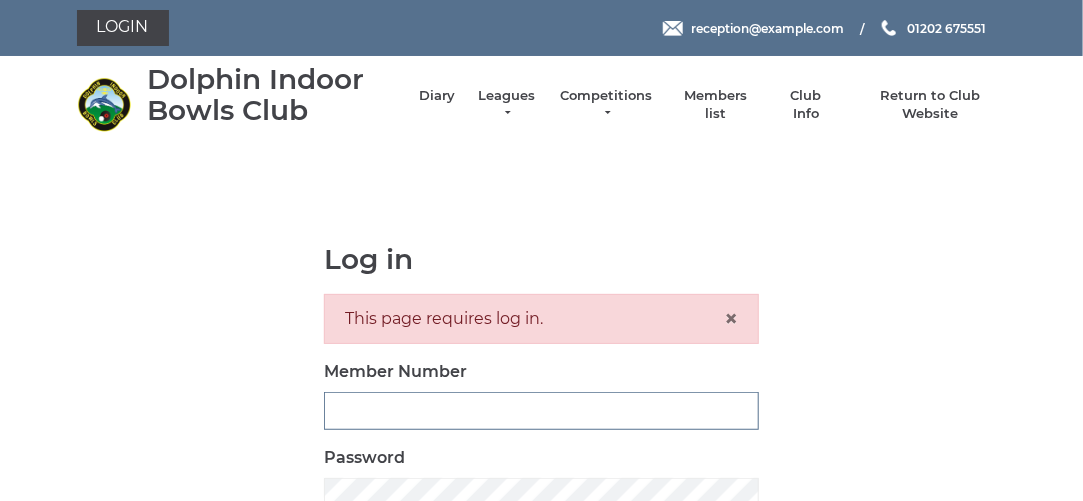 type on "3280" 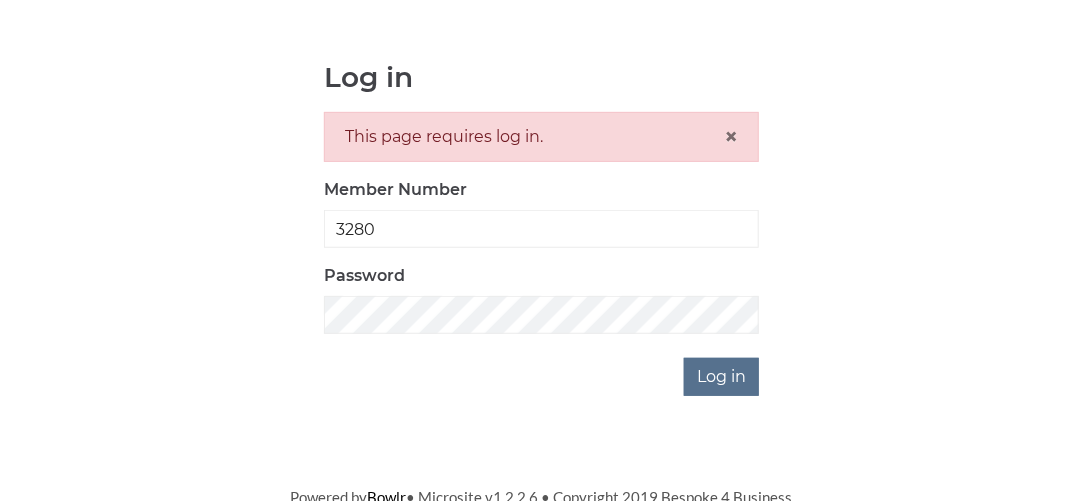 scroll, scrollTop: 188, scrollLeft: 0, axis: vertical 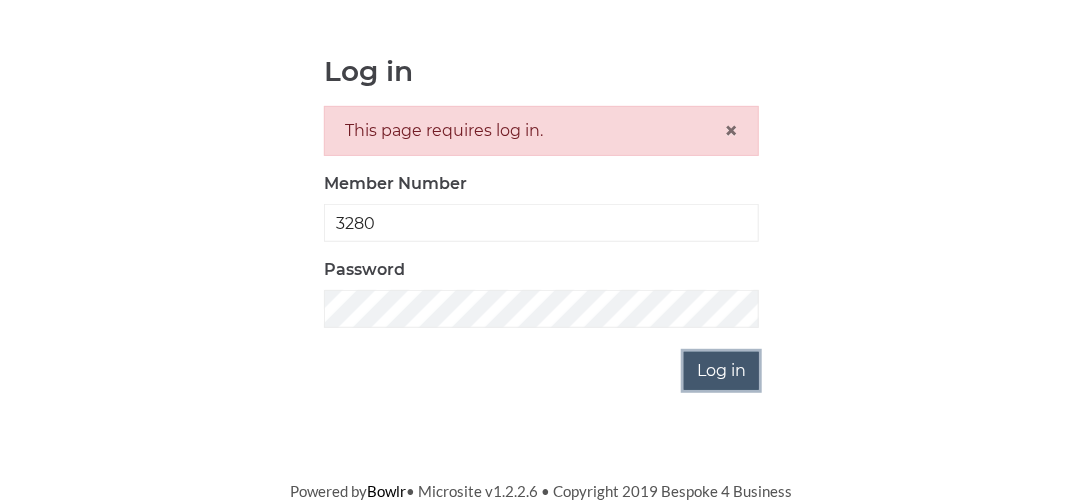 click on "Log in" at bounding box center [721, 371] 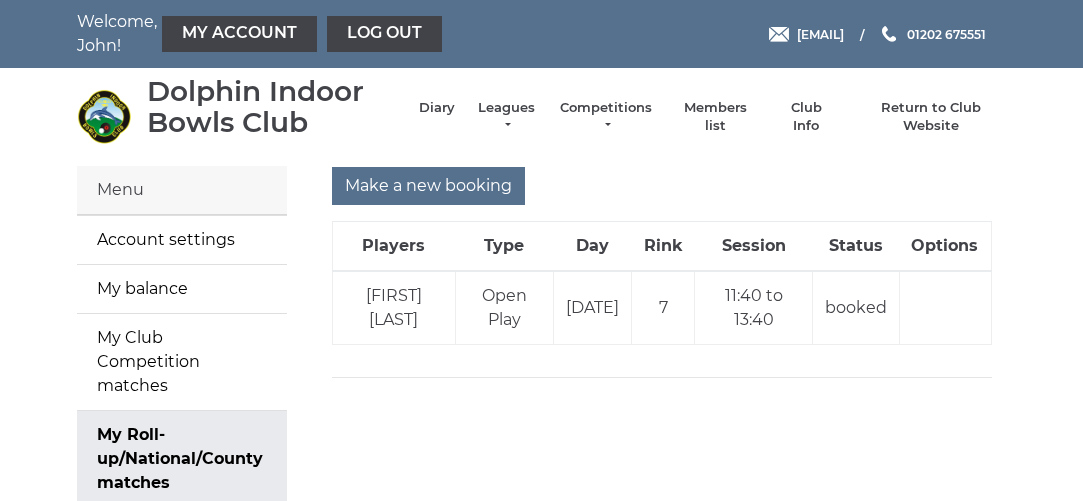 scroll, scrollTop: 0, scrollLeft: 0, axis: both 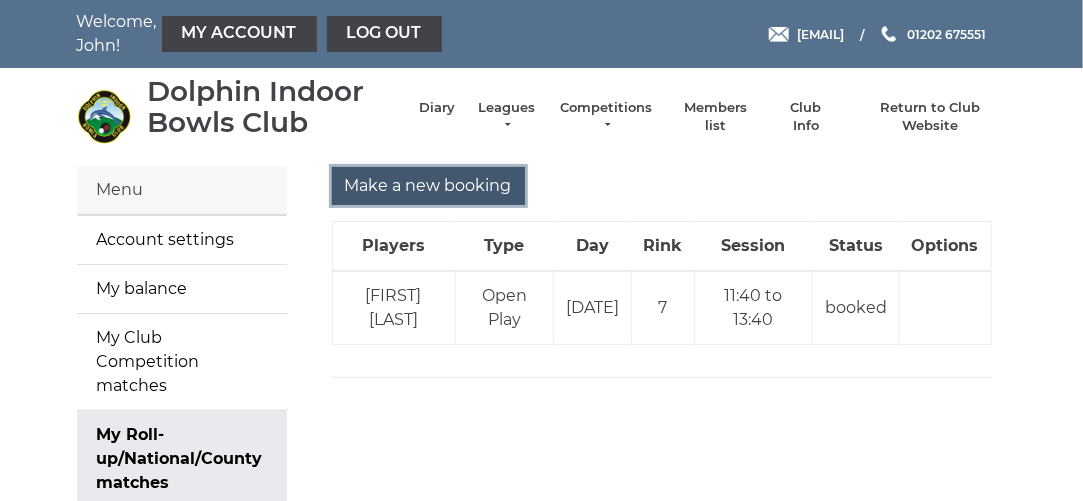 click on "Make a new booking" at bounding box center [428, 186] 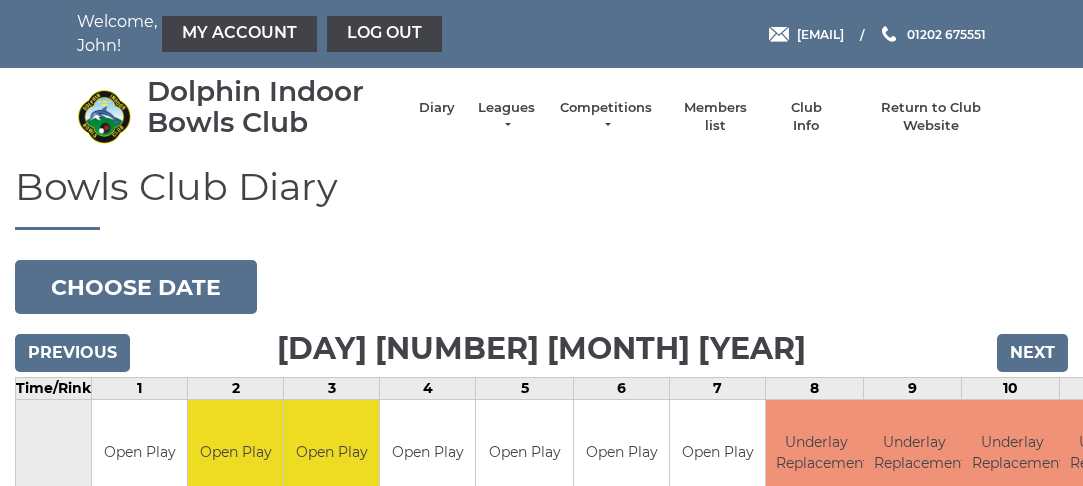 scroll, scrollTop: 0, scrollLeft: 0, axis: both 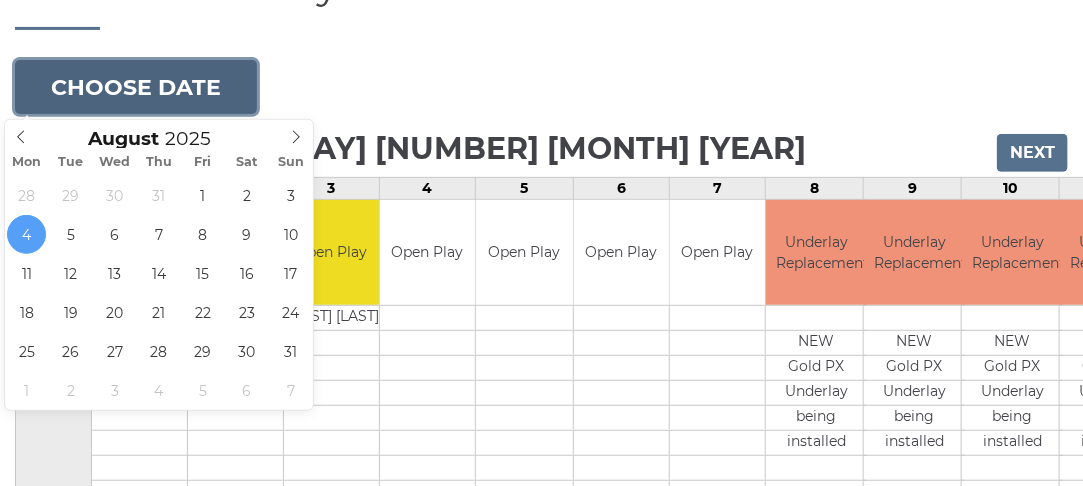 click on "Choose date" at bounding box center [136, 87] 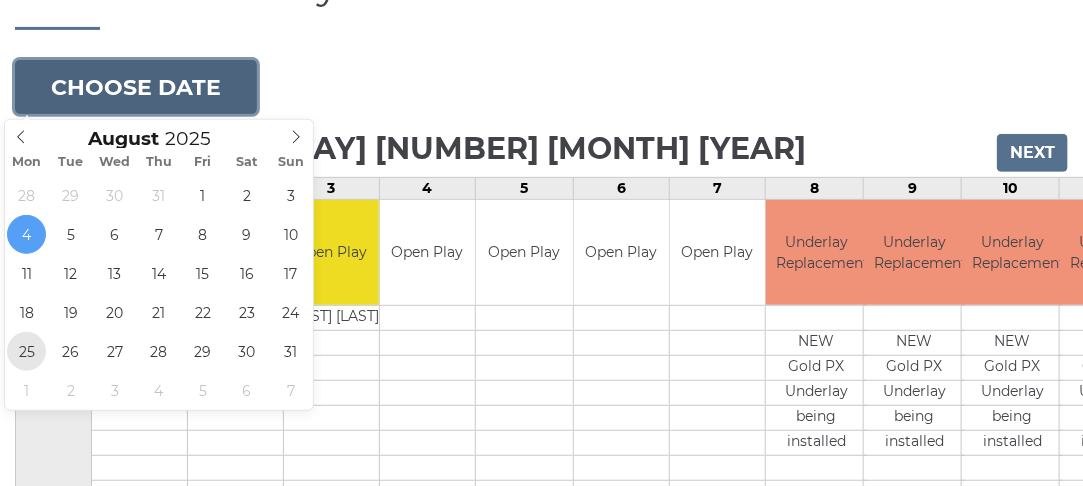 type on "2025-08-25" 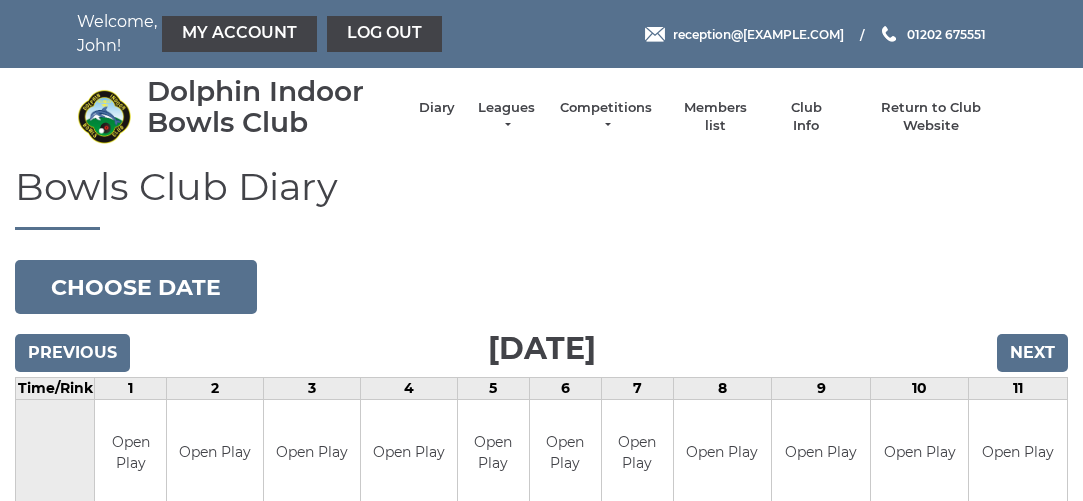 scroll, scrollTop: 0, scrollLeft: 0, axis: both 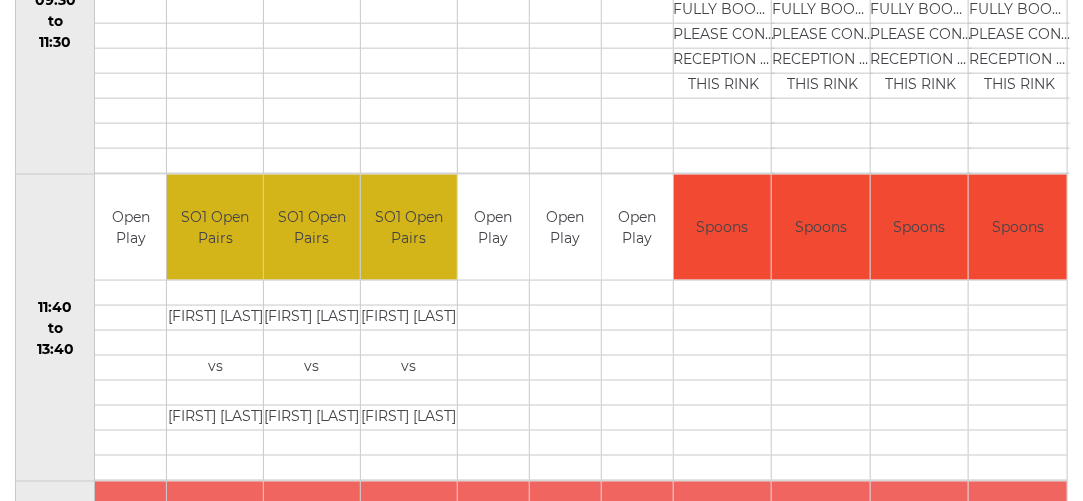 click on "Open Play" at bounding box center [637, 227] 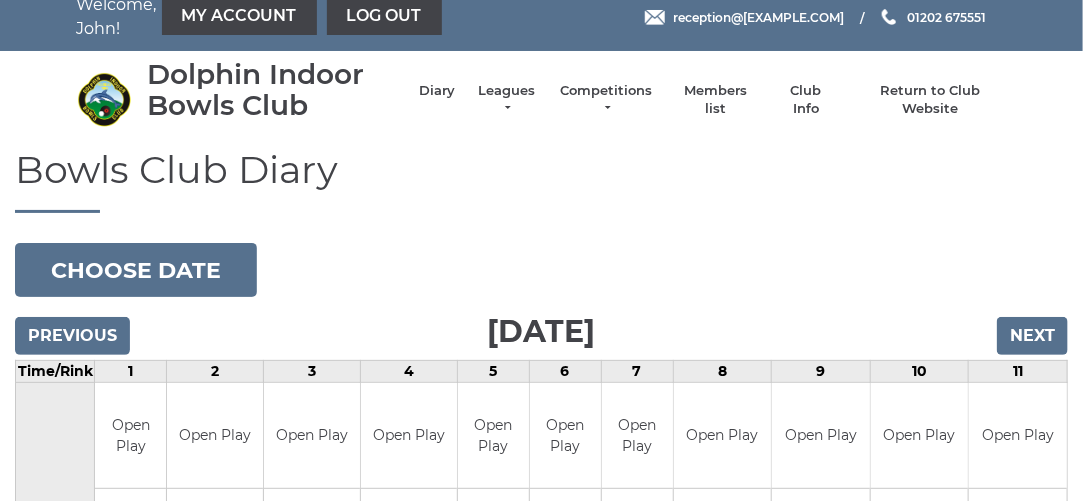 scroll, scrollTop: 0, scrollLeft: 0, axis: both 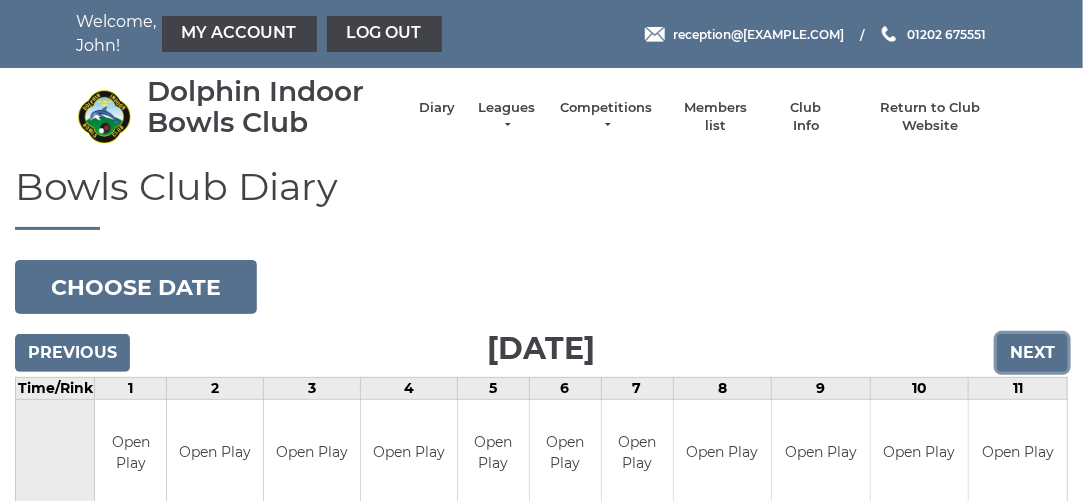 click on "Next" at bounding box center (1032, 353) 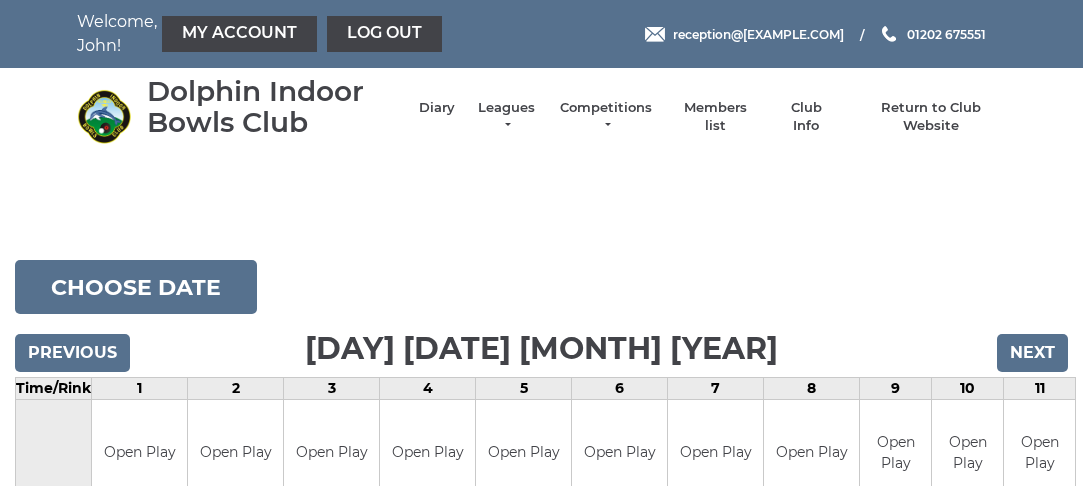 scroll, scrollTop: 0, scrollLeft: 0, axis: both 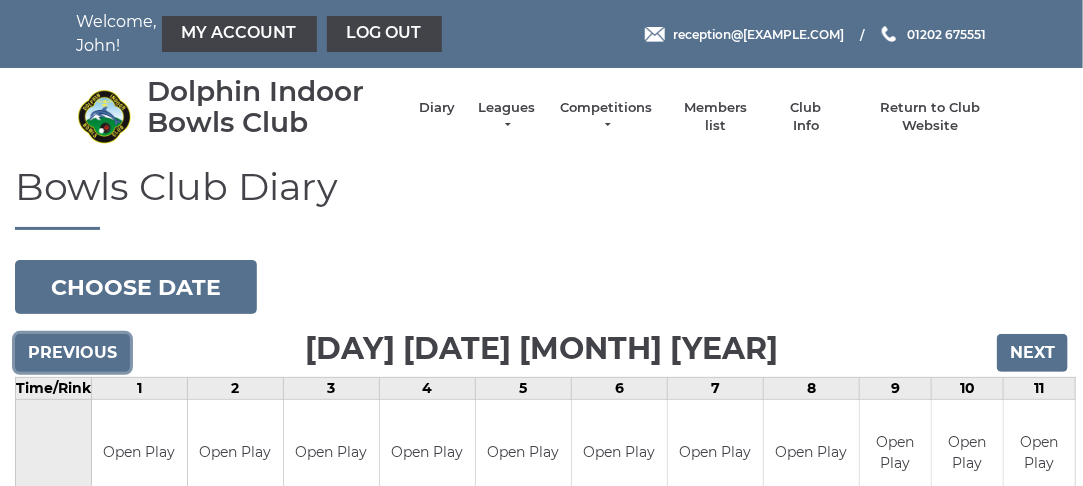 click on "Previous" at bounding box center (72, 353) 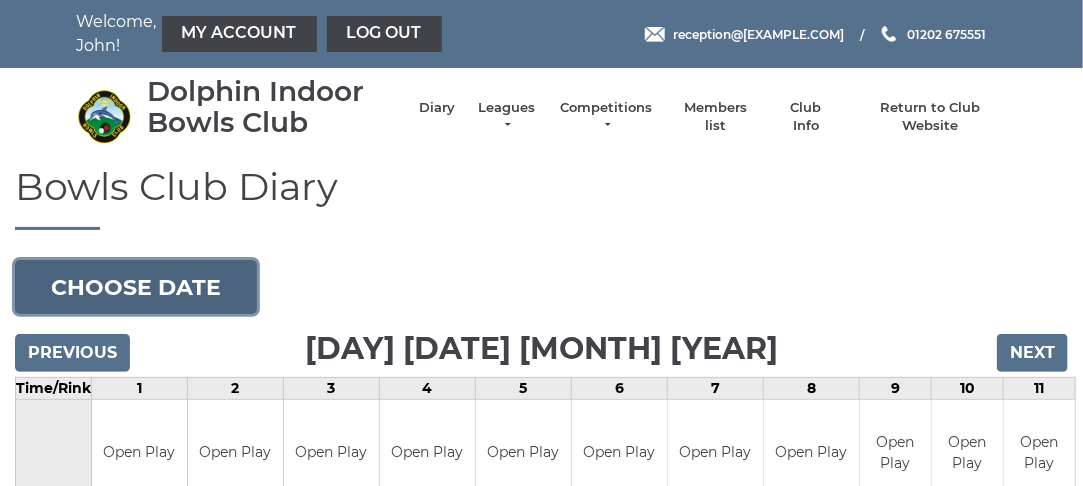 click on "Choose date" at bounding box center (136, 287) 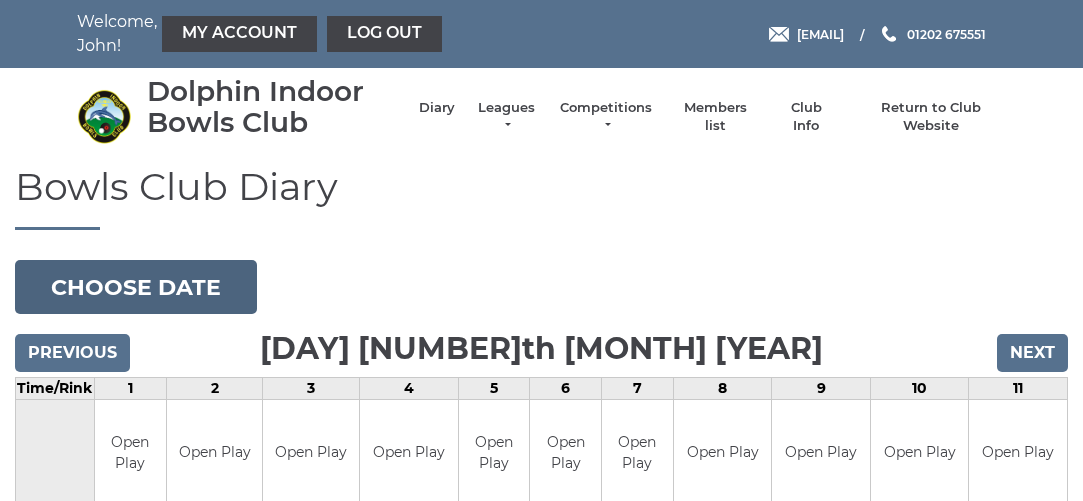 scroll, scrollTop: 0, scrollLeft: 0, axis: both 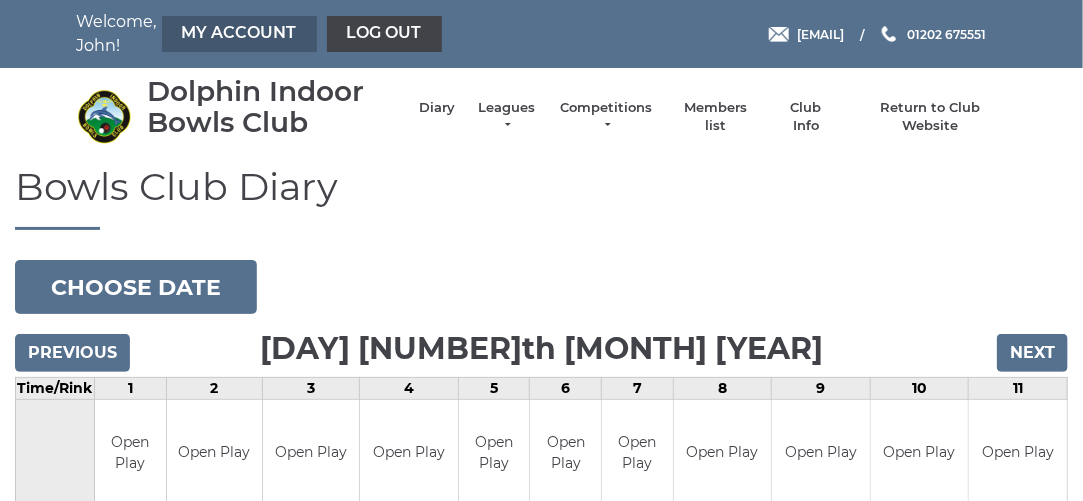 click on "My Account" at bounding box center [239, 34] 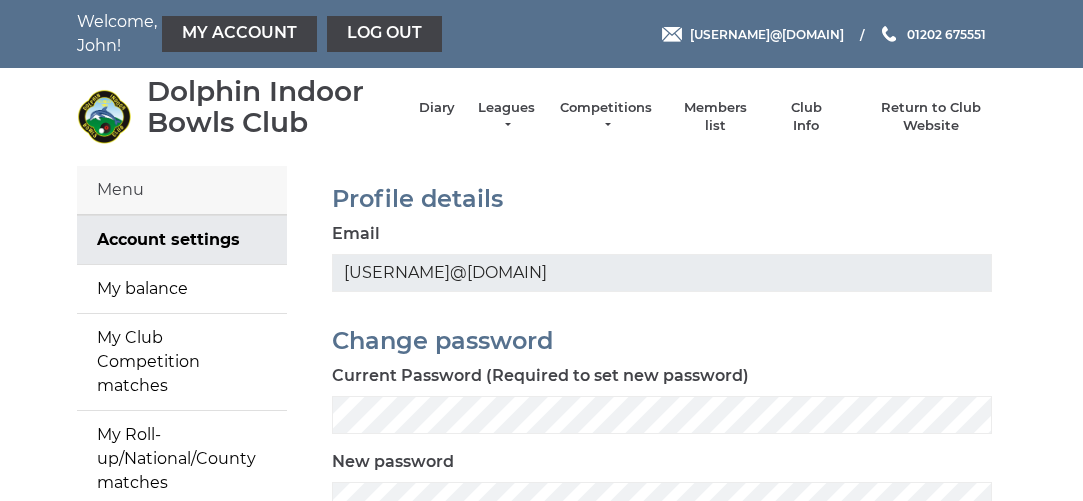 scroll, scrollTop: 0, scrollLeft: 0, axis: both 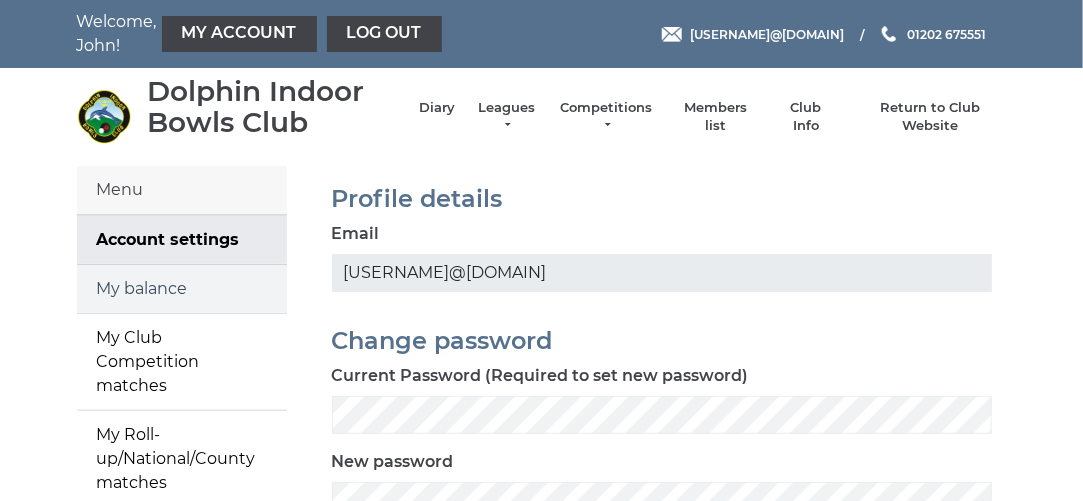 click on "My balance" at bounding box center [182, 289] 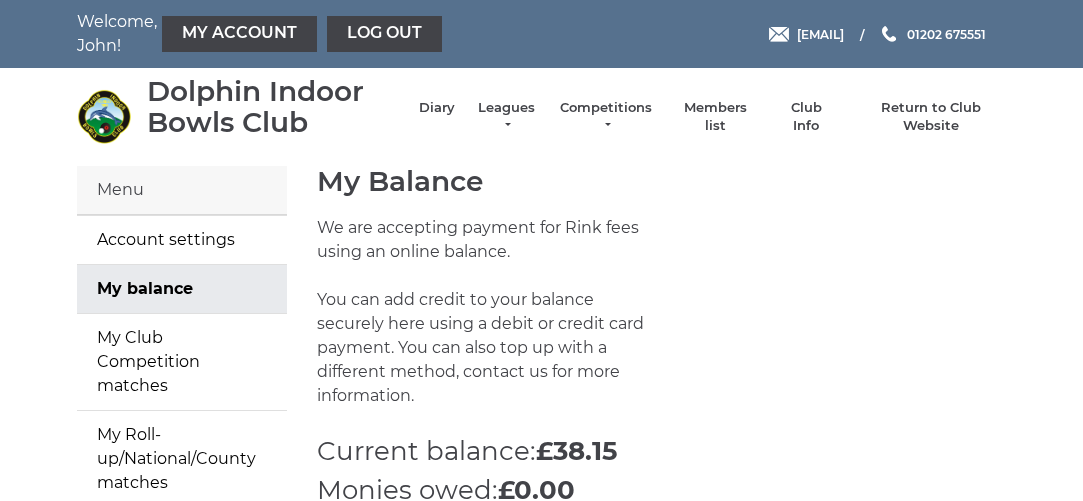 scroll, scrollTop: 0, scrollLeft: 0, axis: both 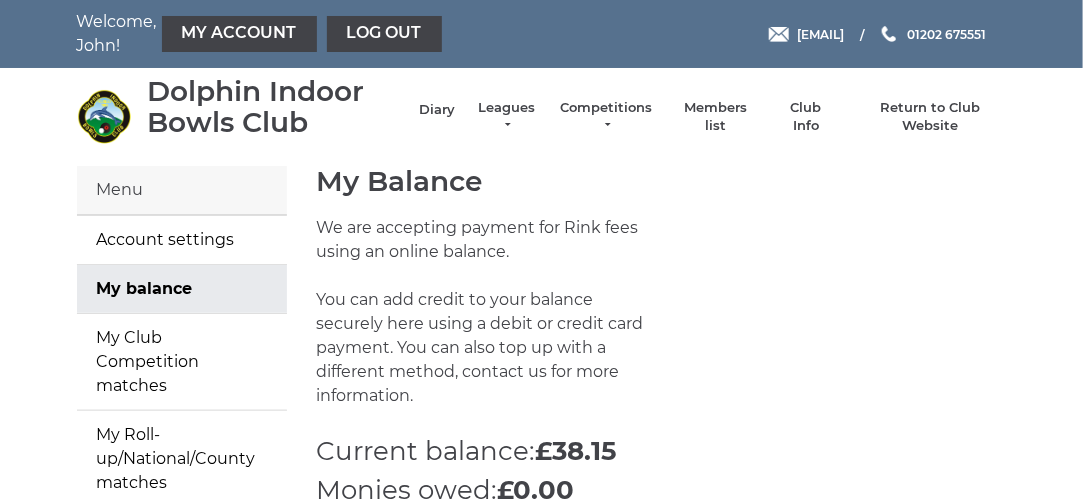 click on "Diary" at bounding box center [437, 110] 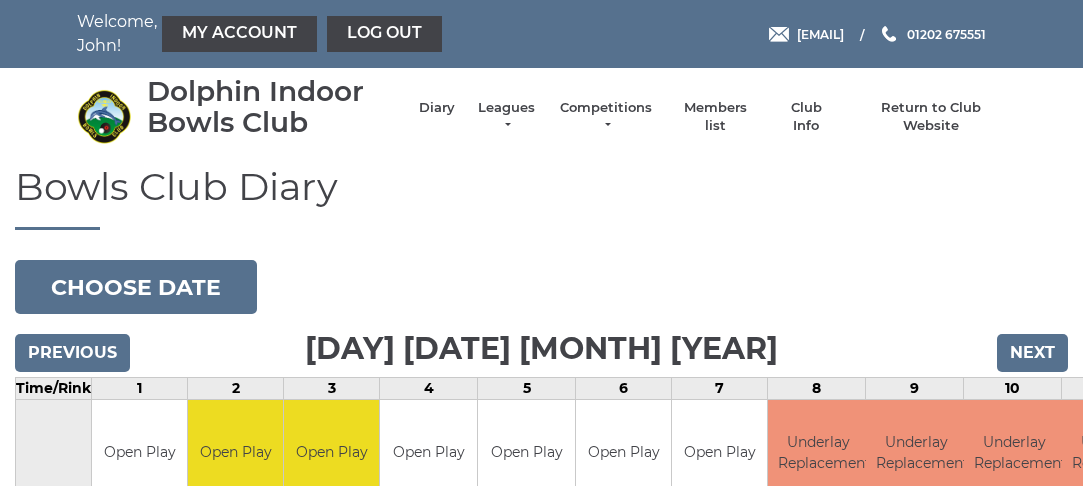 scroll, scrollTop: 0, scrollLeft: 0, axis: both 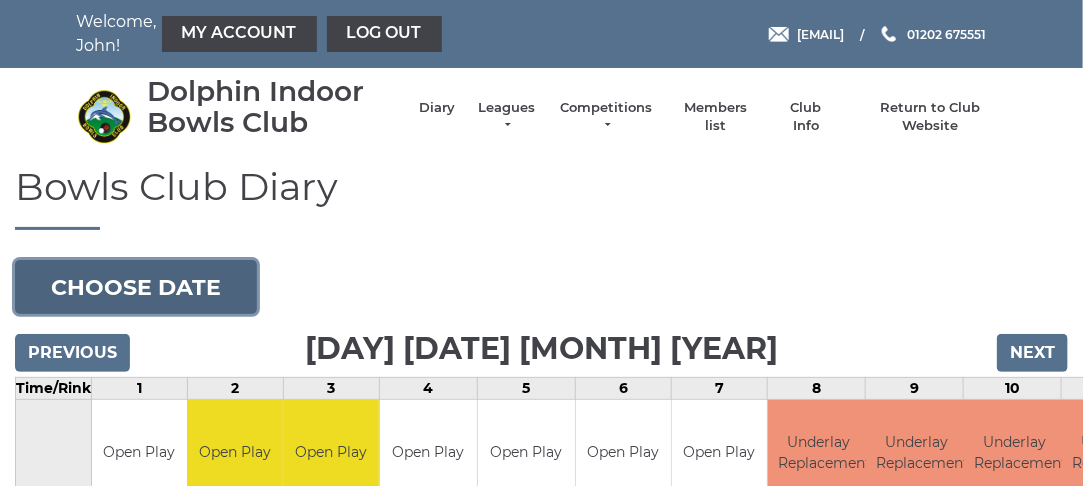 click on "Choose date" at bounding box center (136, 287) 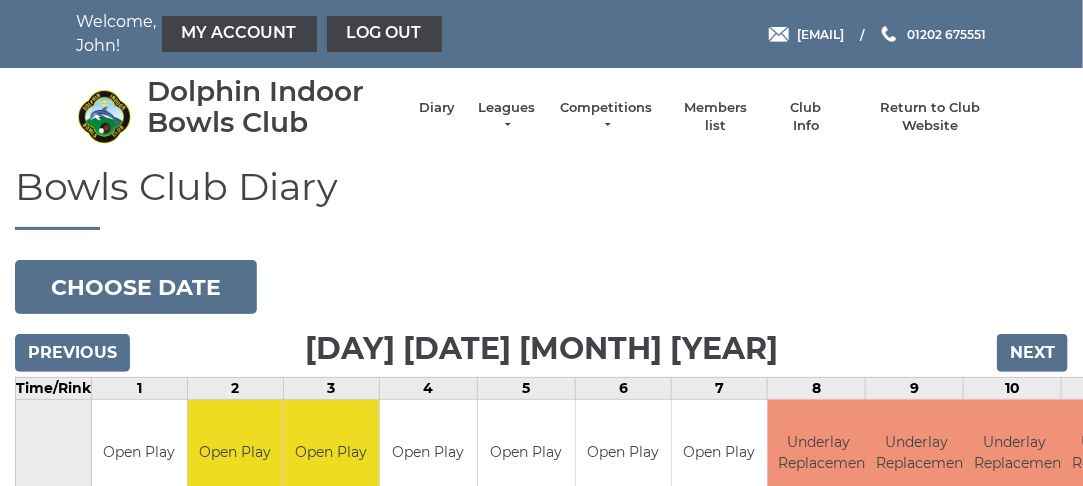 click on "Bowls Club Diary
2025-08-04
Choose date
Monday 4th August 2025
Previous
Next
Time/Rink
1
2
3
4
5
6
7
8
9
10
11
08:30 to 09:25
Book slot 09:30" at bounding box center (541, 896) 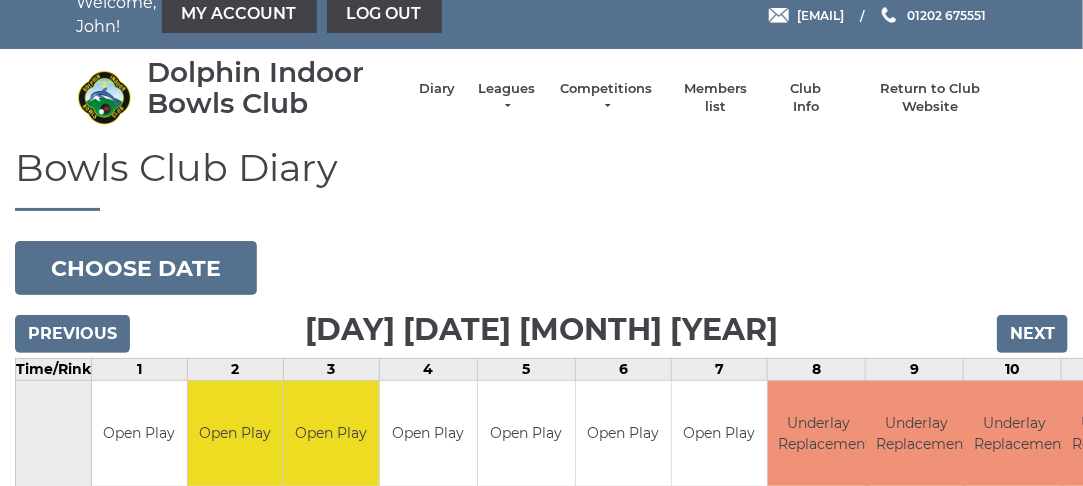 scroll, scrollTop: 0, scrollLeft: 0, axis: both 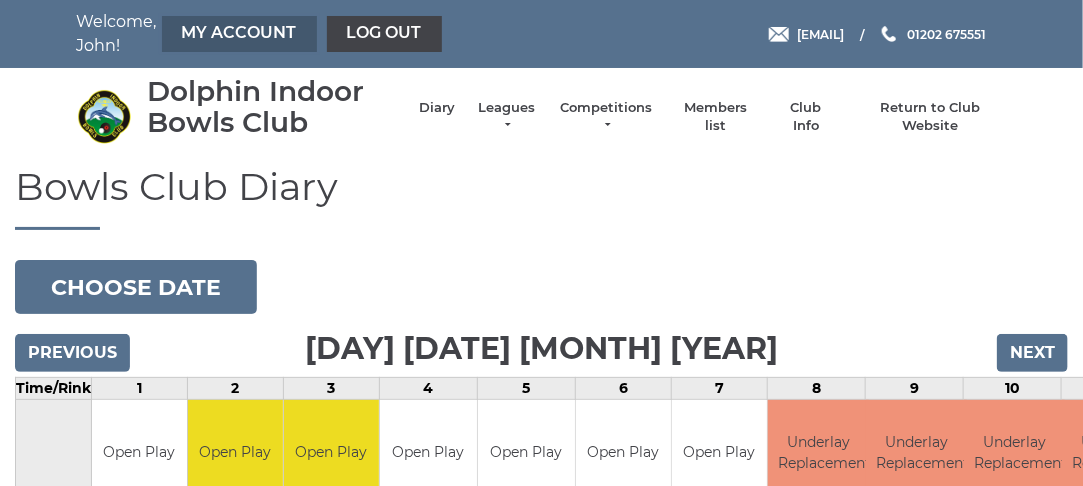 click on "My Account" at bounding box center [239, 34] 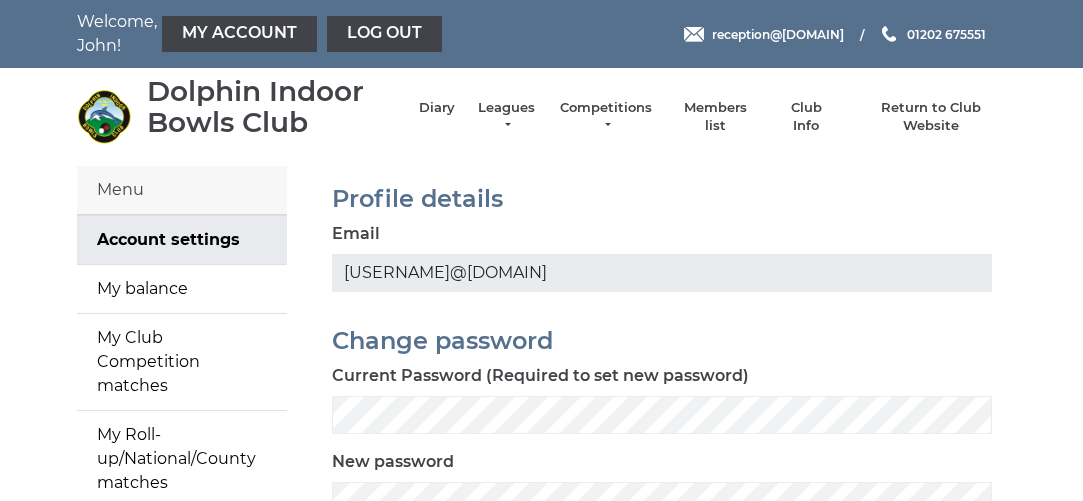scroll, scrollTop: 0, scrollLeft: 0, axis: both 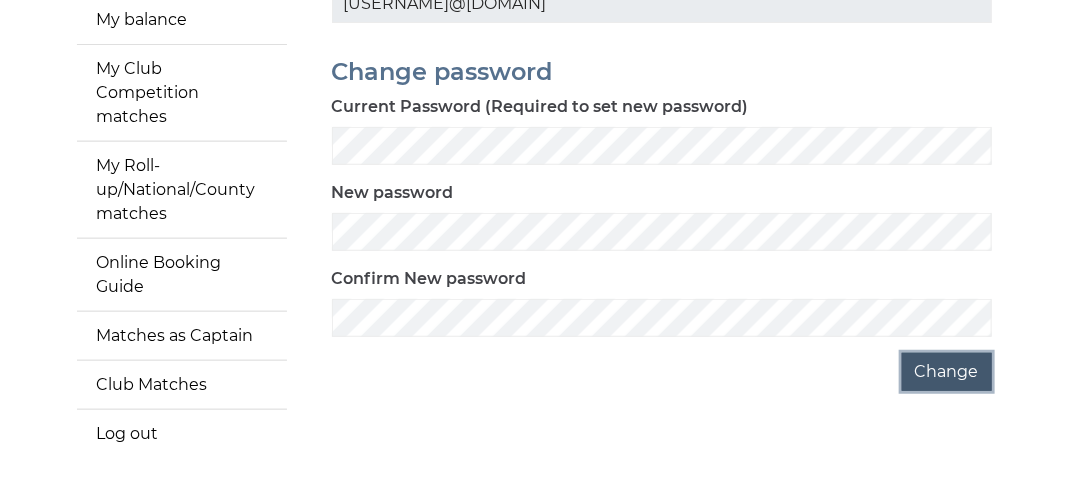 click on "Change" at bounding box center [947, 372] 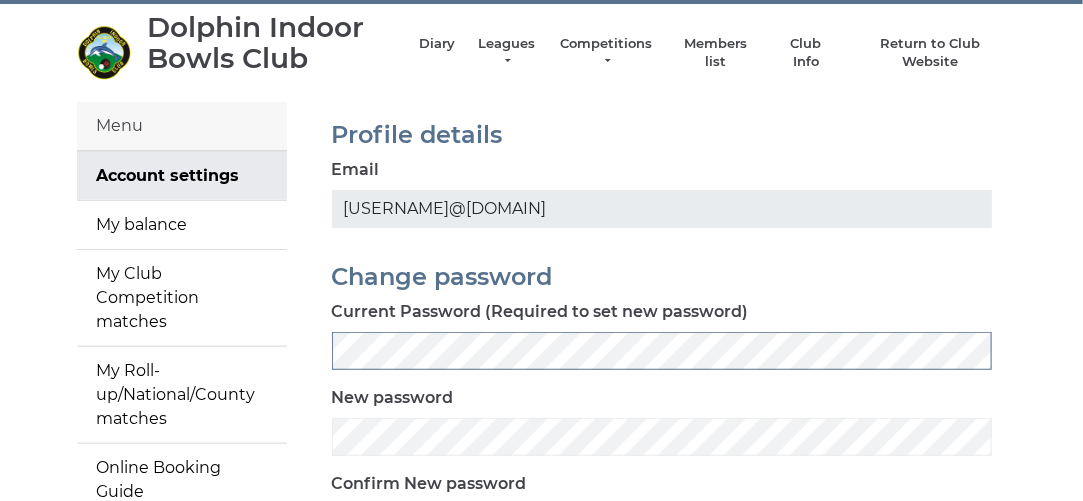 scroll, scrollTop: 40, scrollLeft: 0, axis: vertical 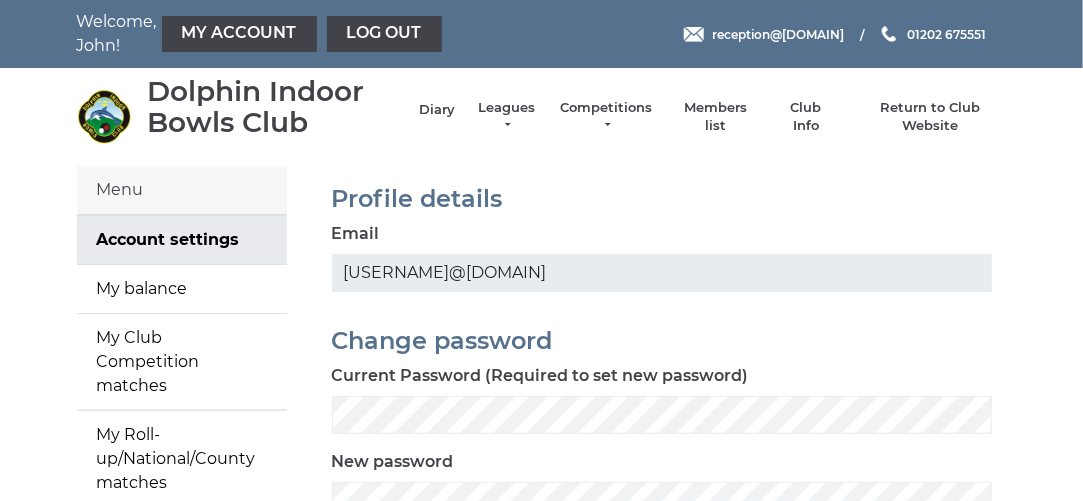 click on "Diary" at bounding box center [437, 110] 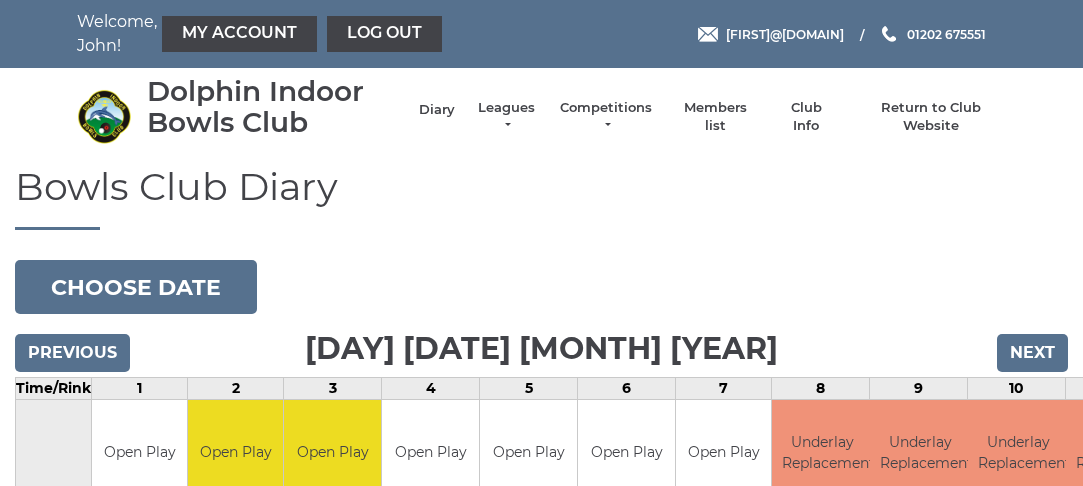 scroll, scrollTop: 0, scrollLeft: 0, axis: both 